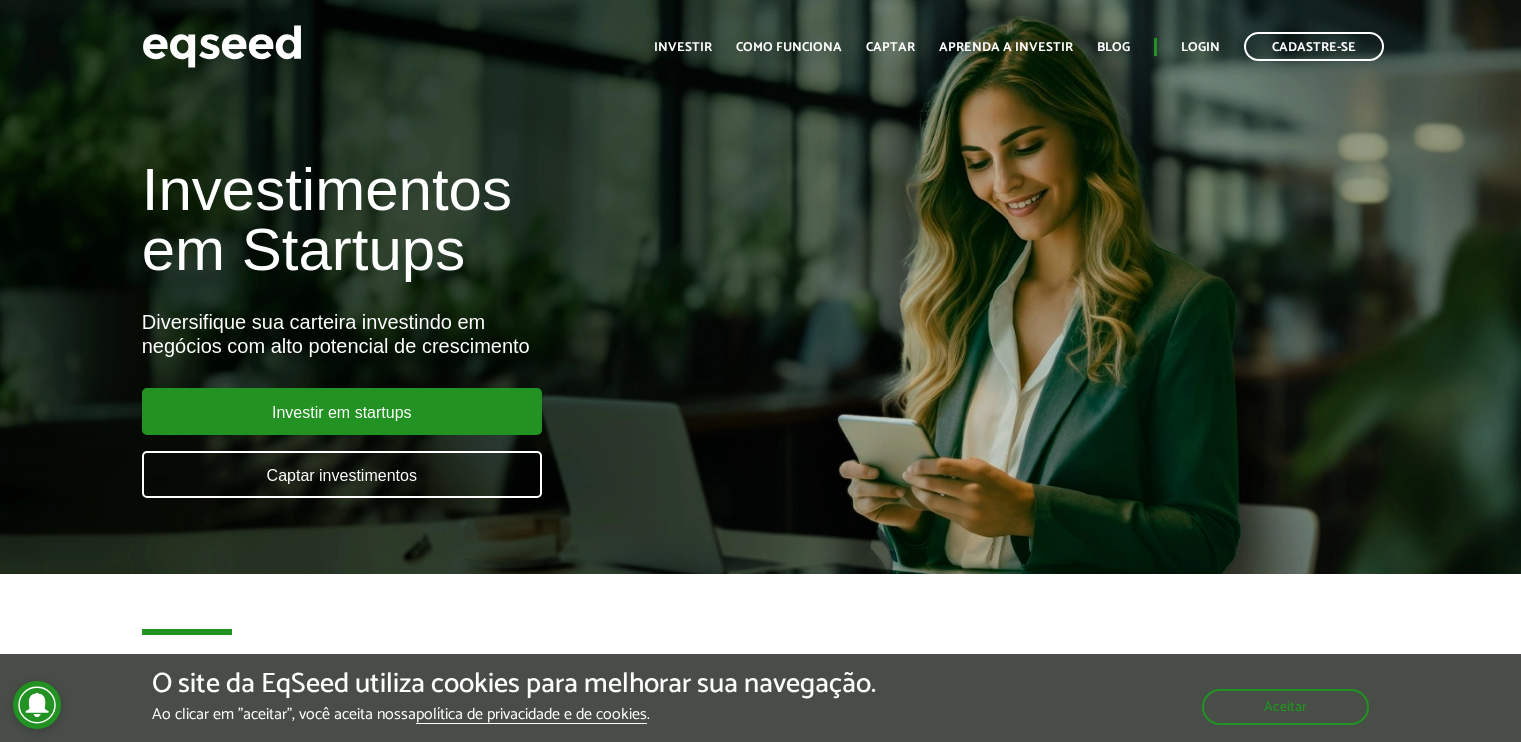 scroll, scrollTop: 0, scrollLeft: 0, axis: both 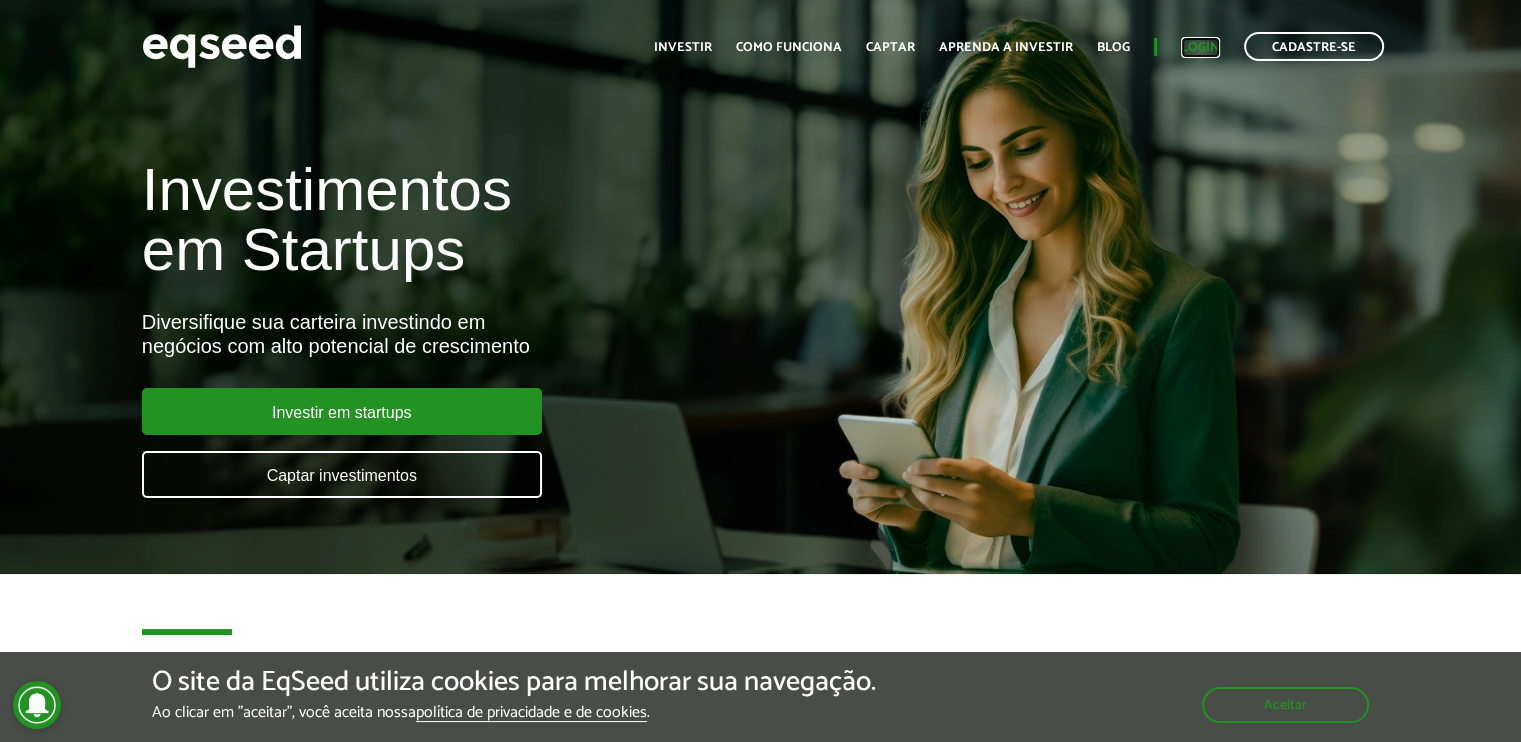 click on "Login" at bounding box center (1200, 47) 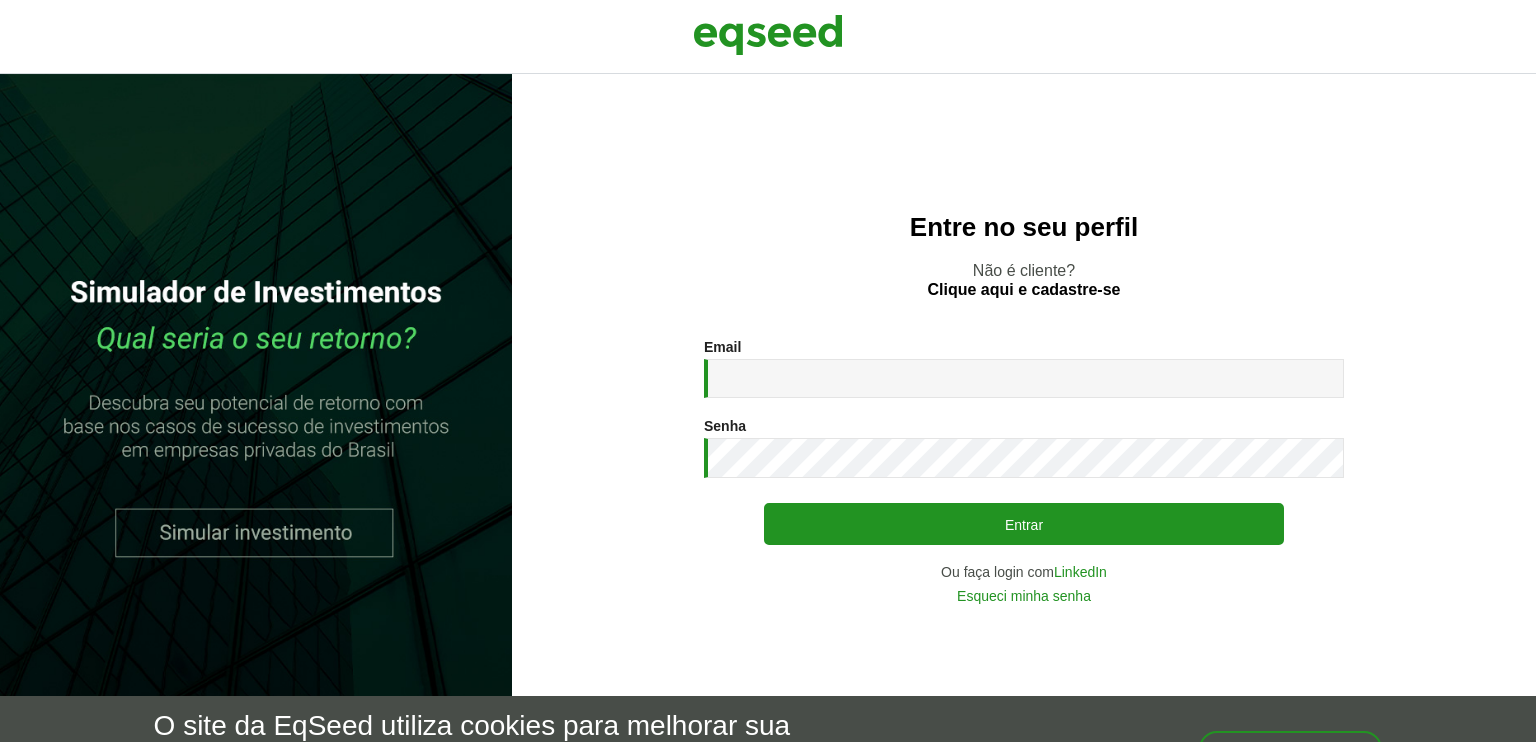 scroll, scrollTop: 0, scrollLeft: 0, axis: both 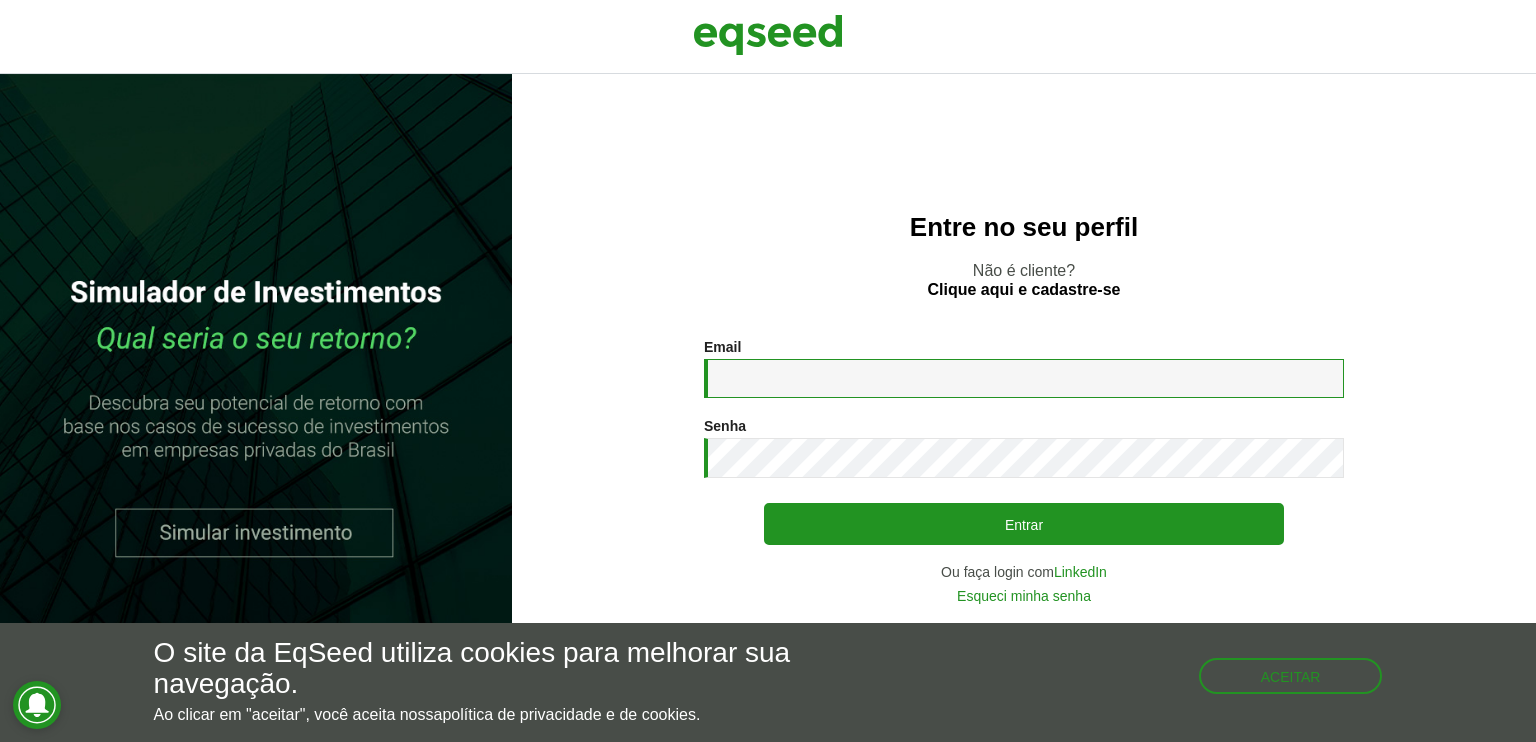 click on "Email  *" at bounding box center (1024, 378) 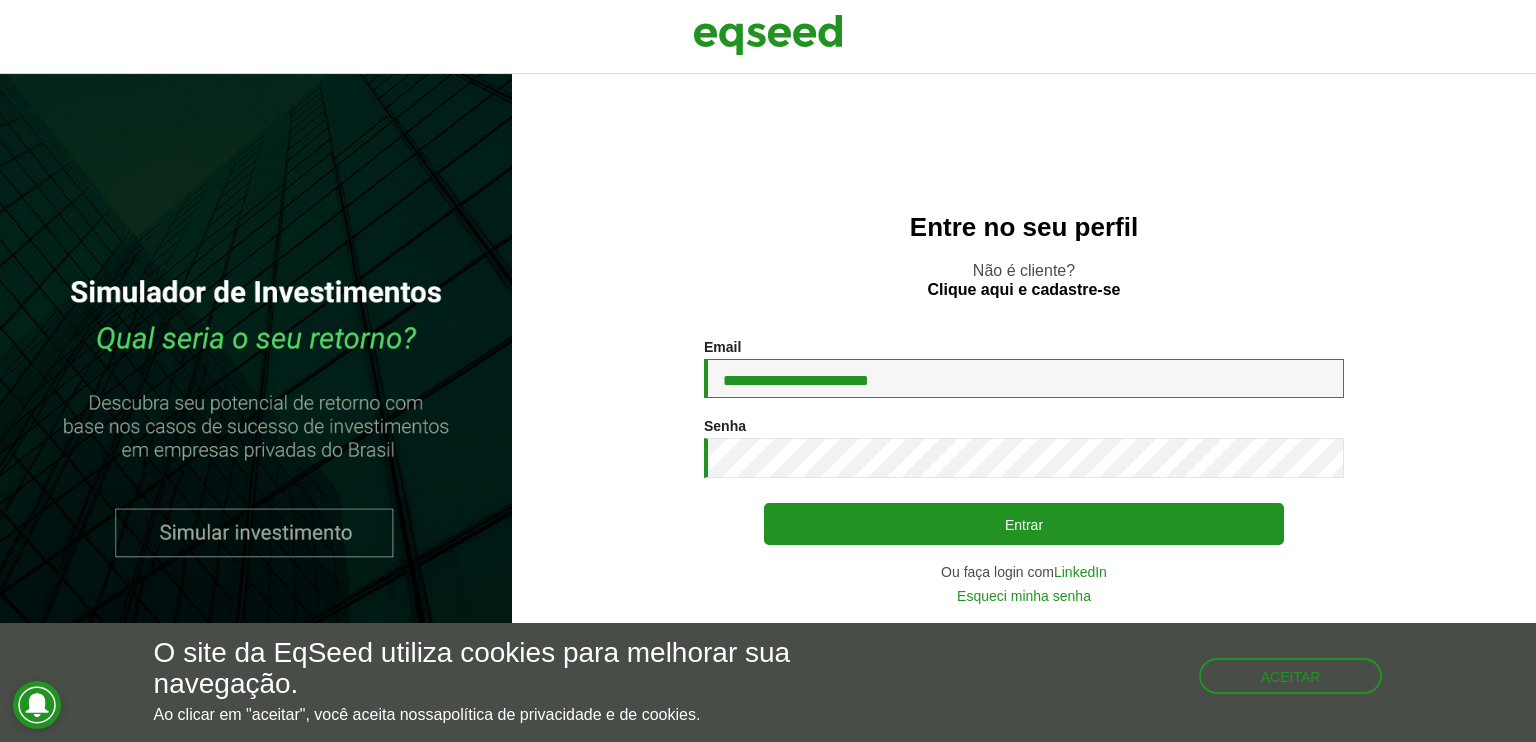 click on "**********" at bounding box center (1024, 378) 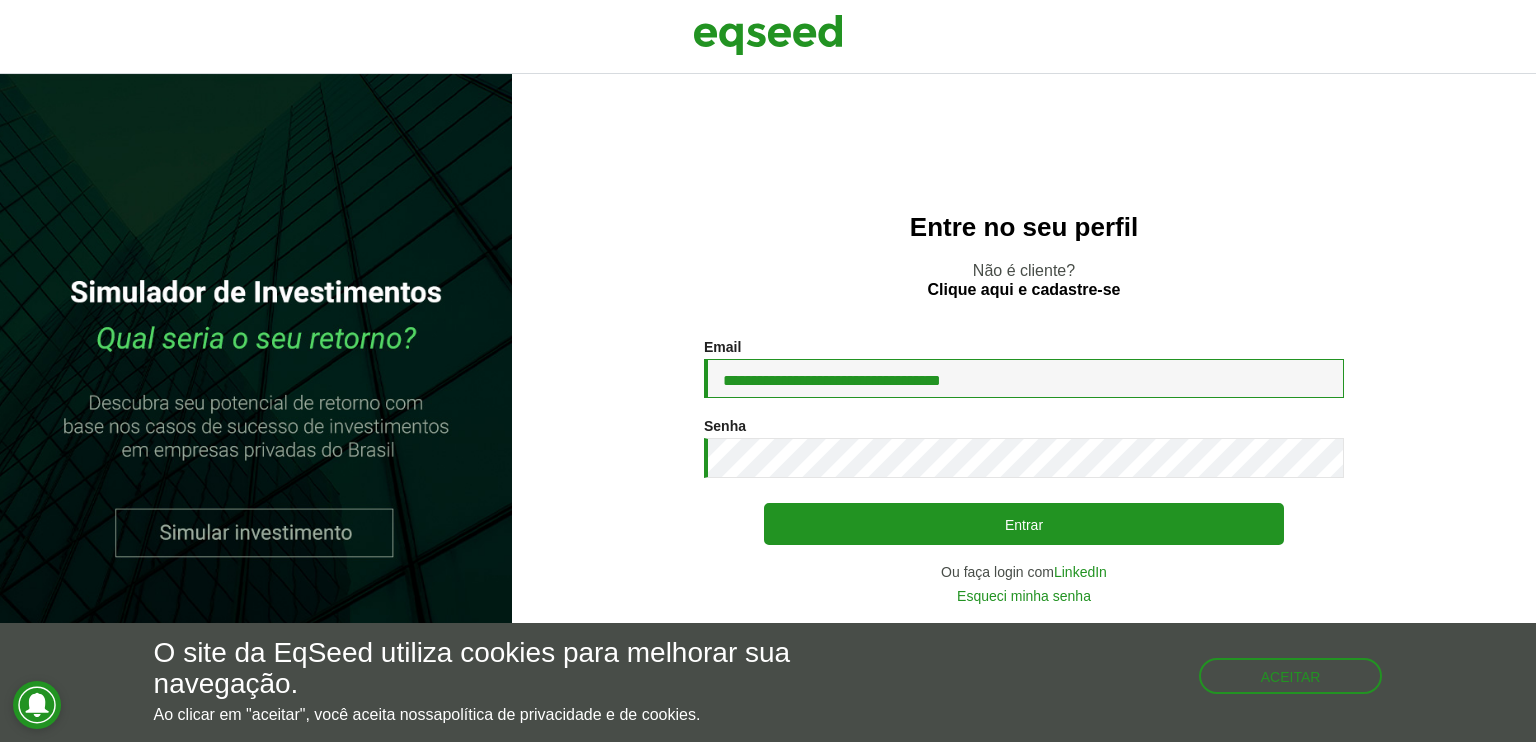 type on "**********" 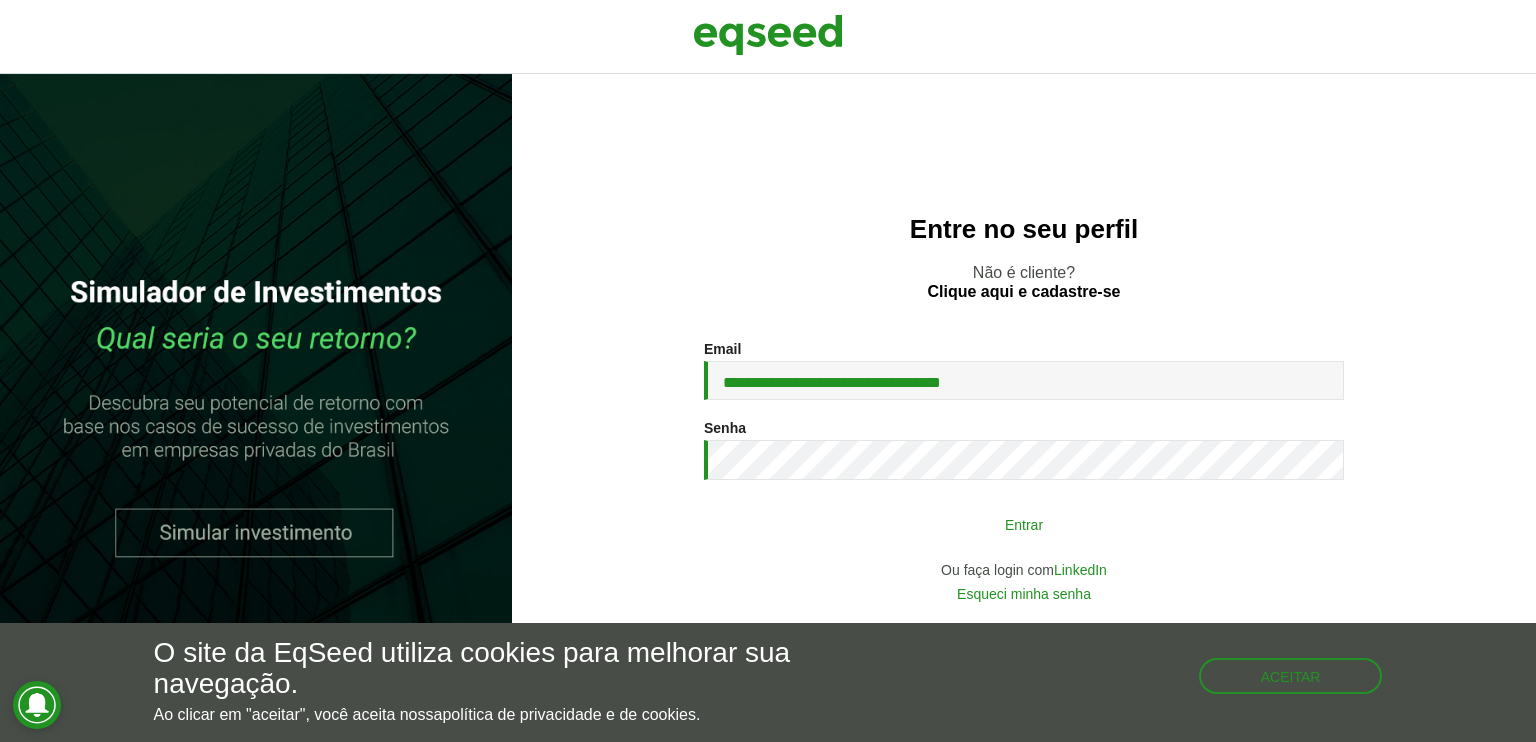 click on "Entrar" at bounding box center (1024, 524) 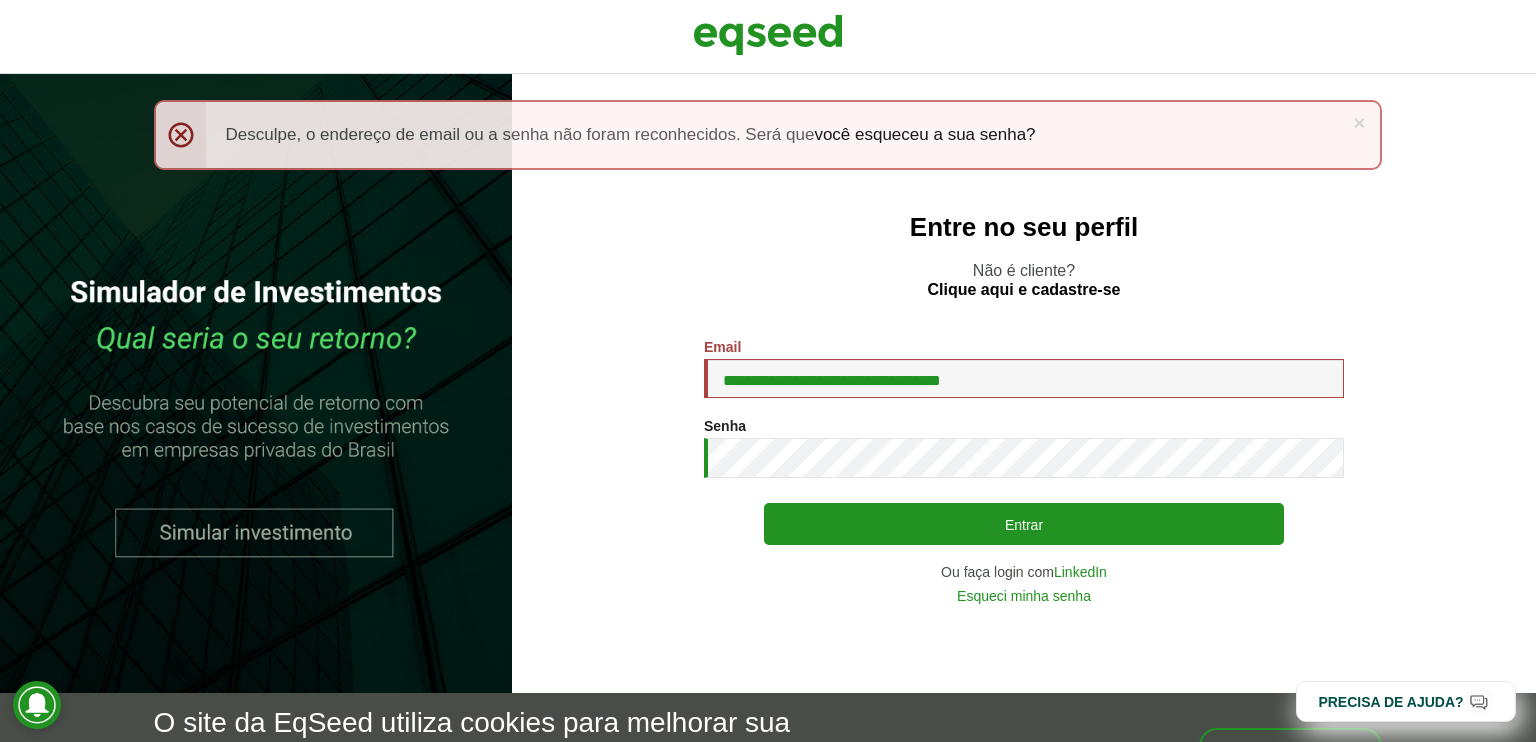 scroll, scrollTop: 0, scrollLeft: 0, axis: both 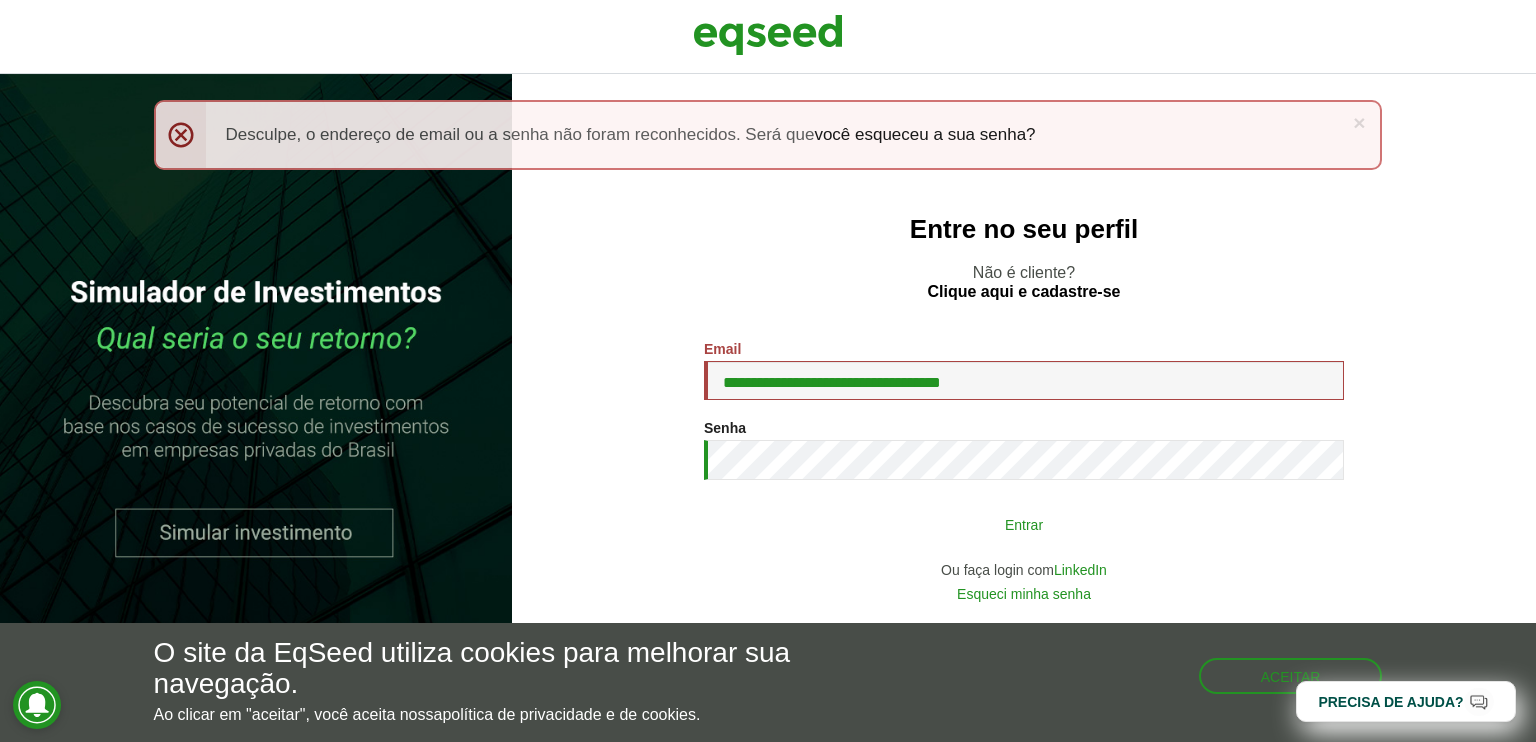 click on "Entrar" at bounding box center [1024, 524] 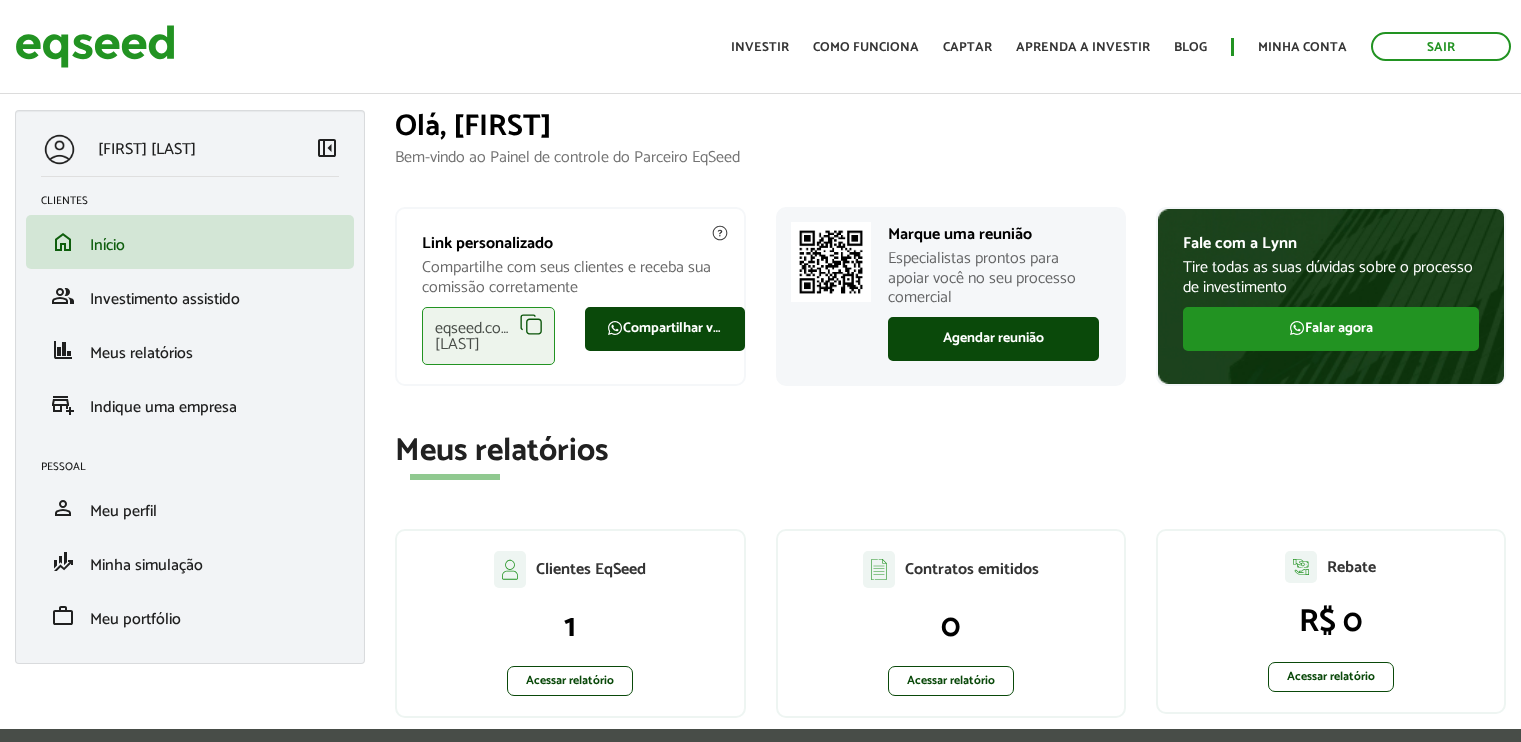 scroll, scrollTop: 0, scrollLeft: 0, axis: both 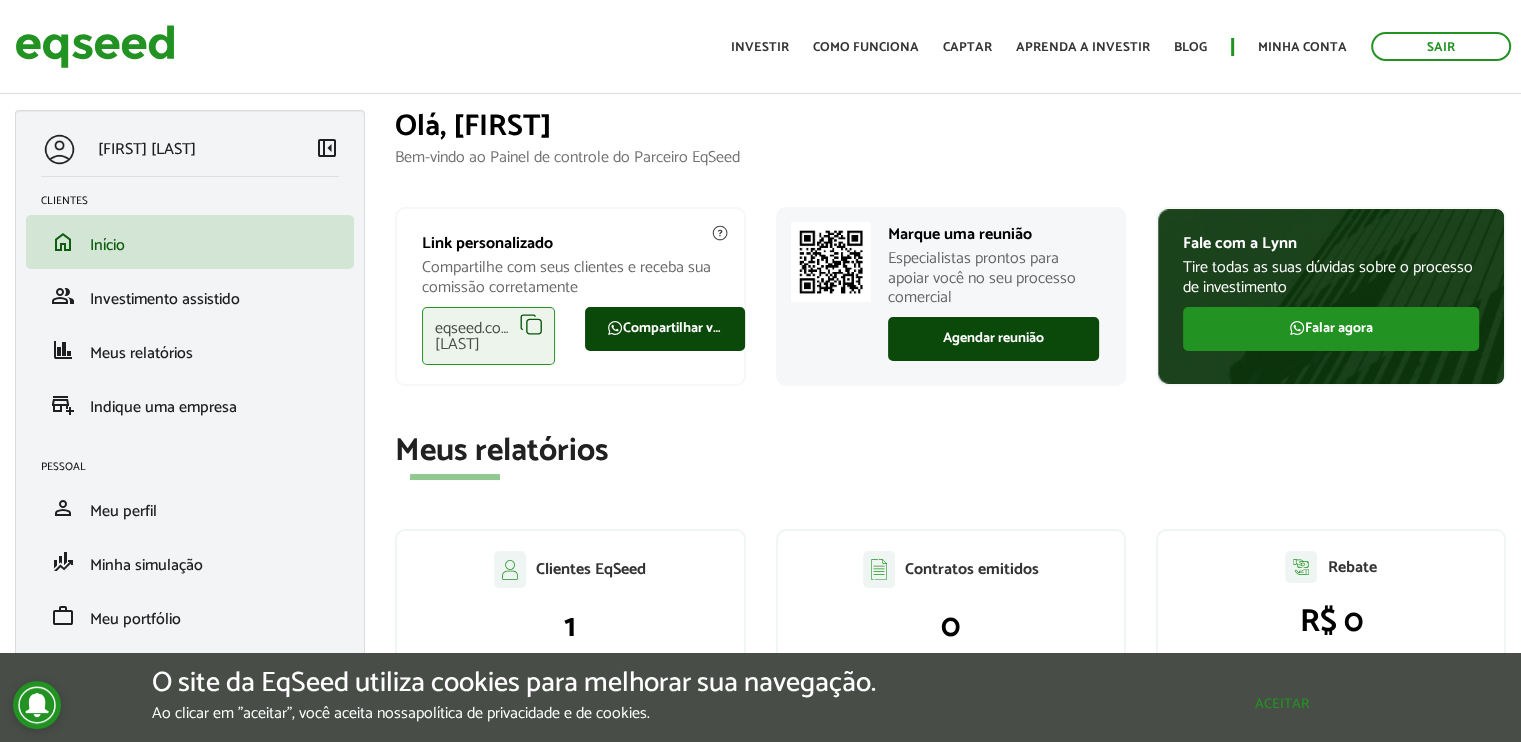 drag, startPoint x: 1213, startPoint y: 711, endPoint x: 1195, endPoint y: 696, distance: 23.43075 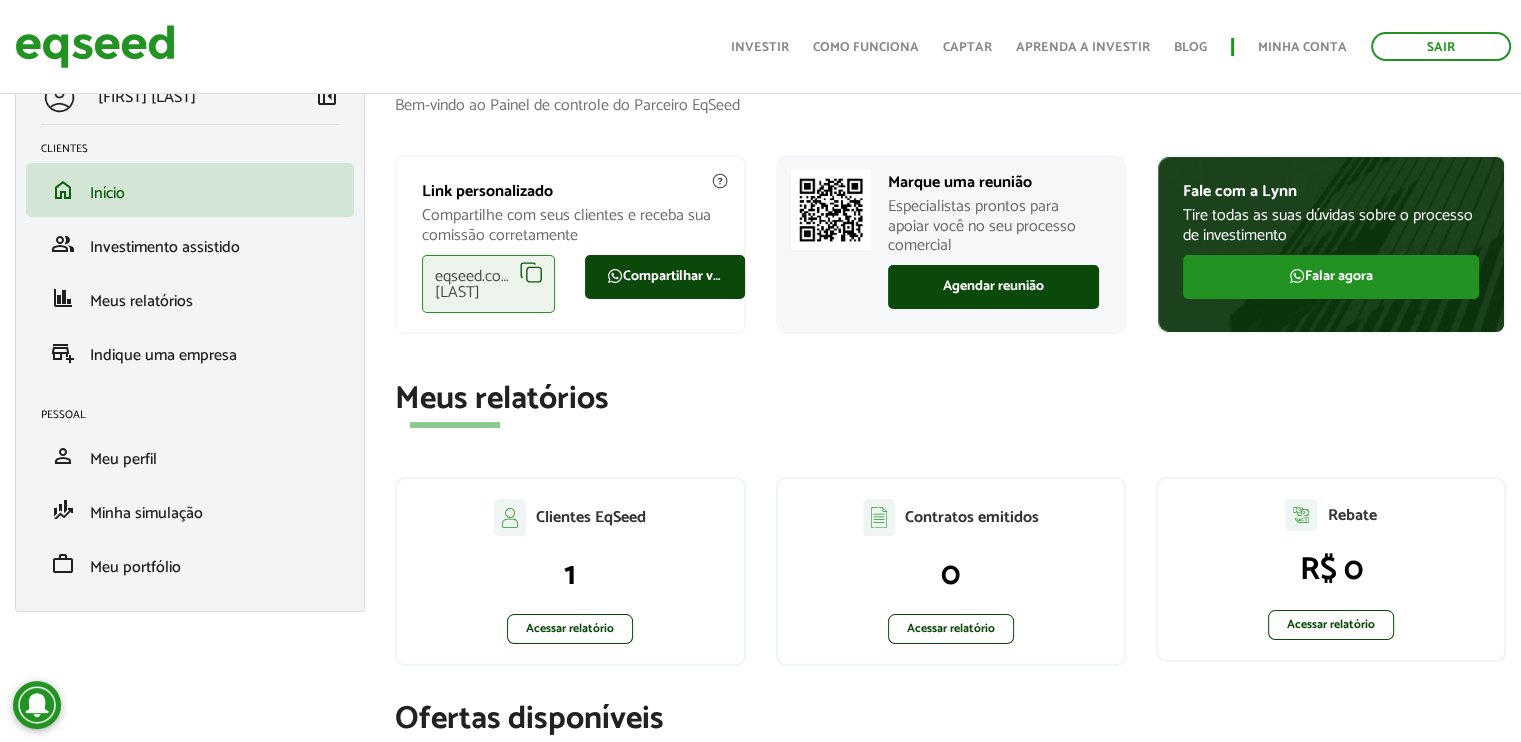 scroll, scrollTop: 100, scrollLeft: 0, axis: vertical 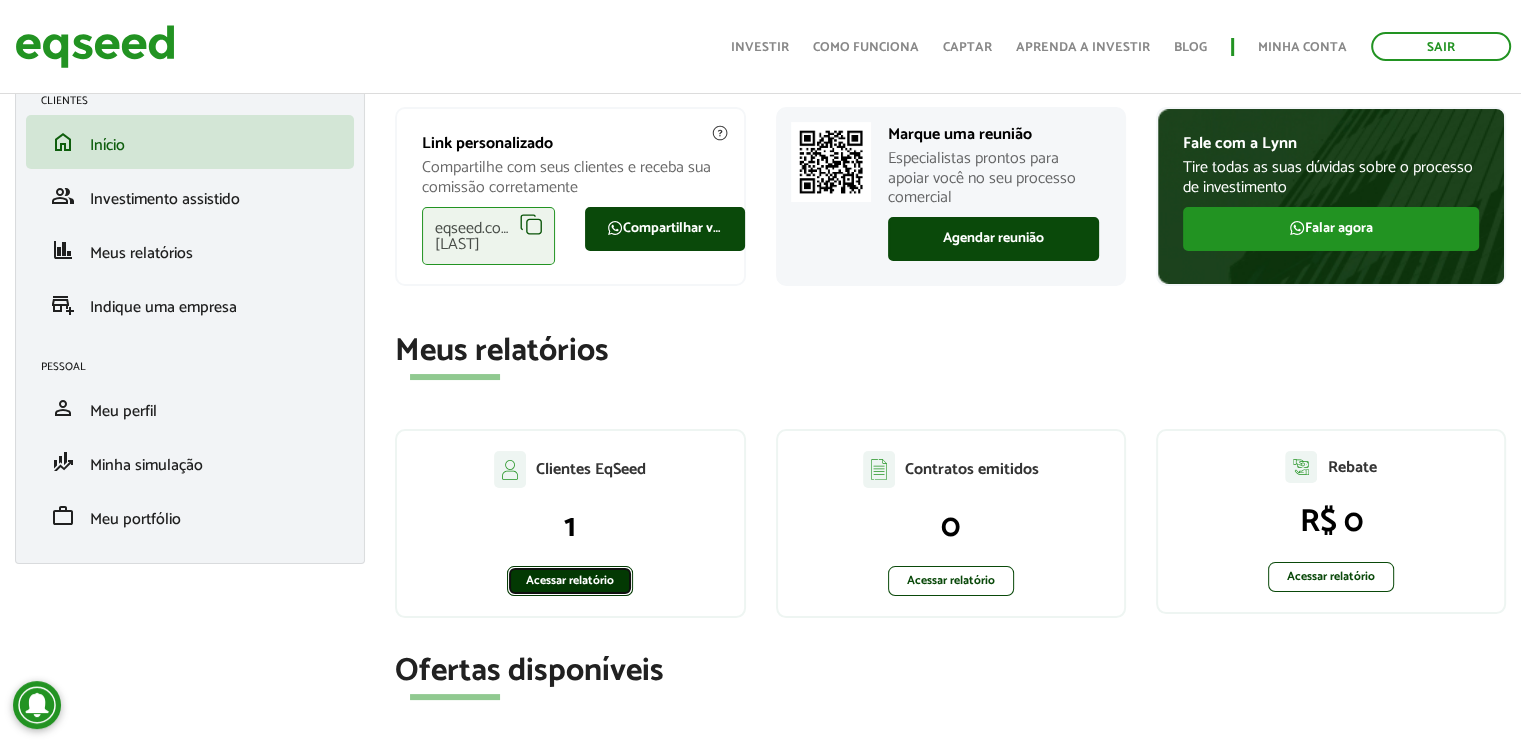 click on "Acessar relatório" at bounding box center (570, 581) 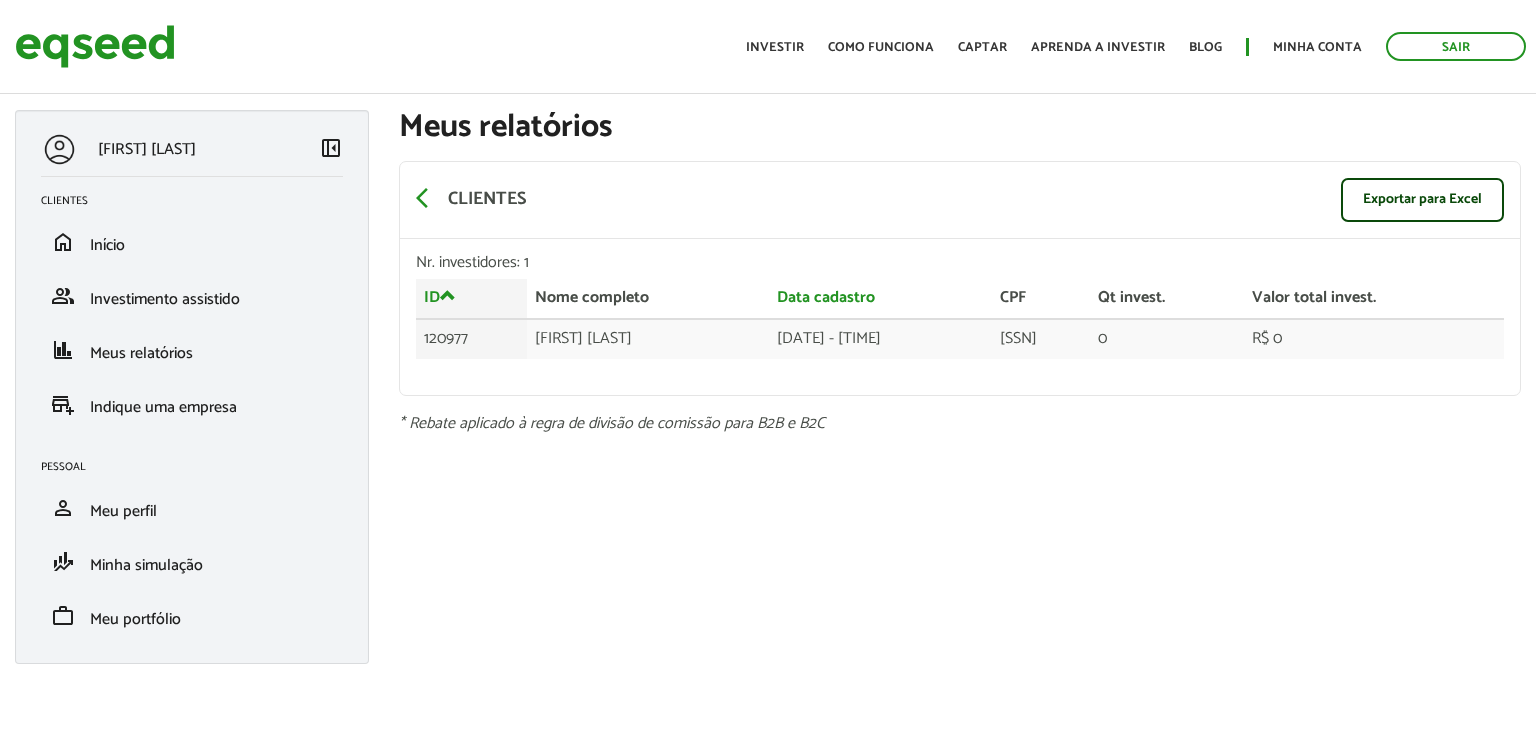 scroll, scrollTop: 0, scrollLeft: 0, axis: both 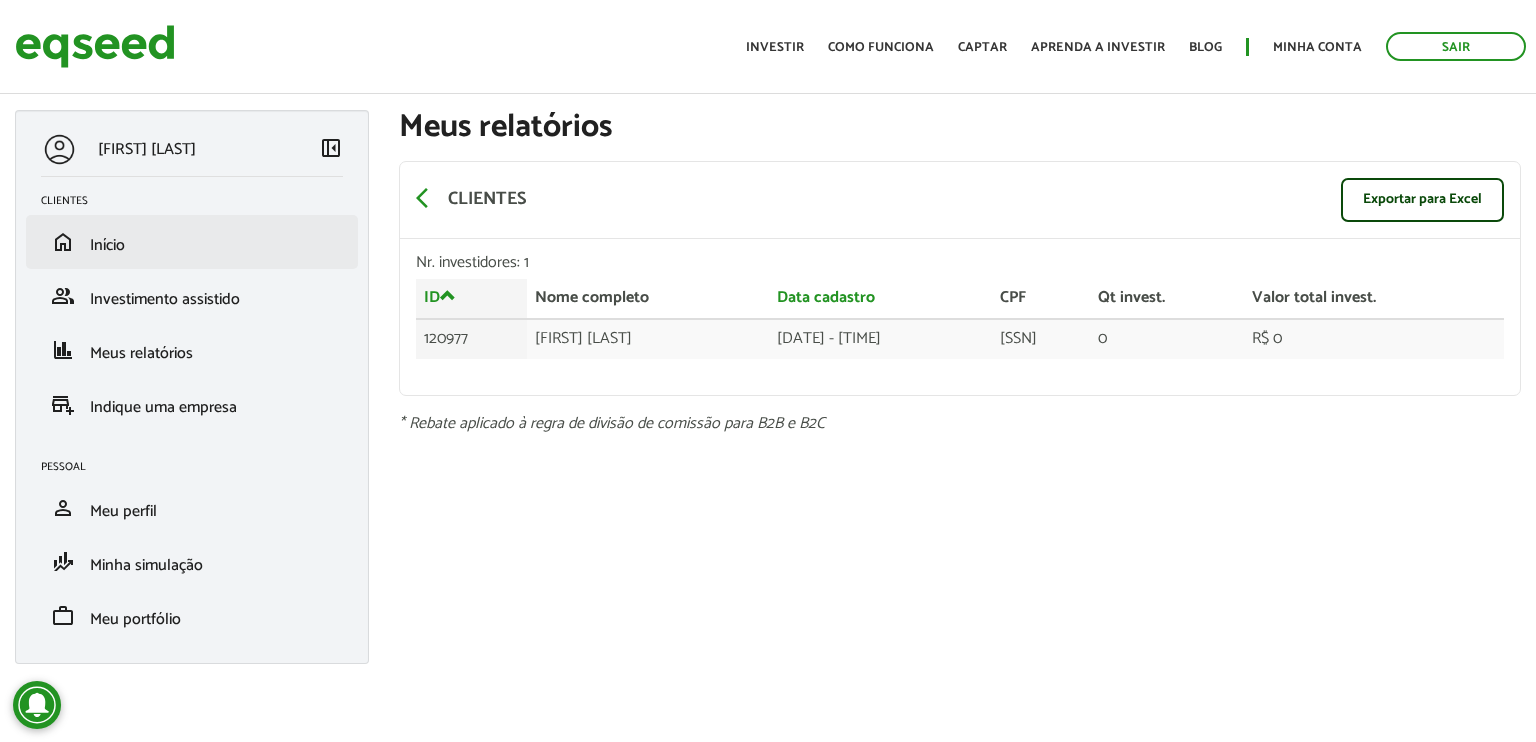 click on "home Início" at bounding box center [192, 242] 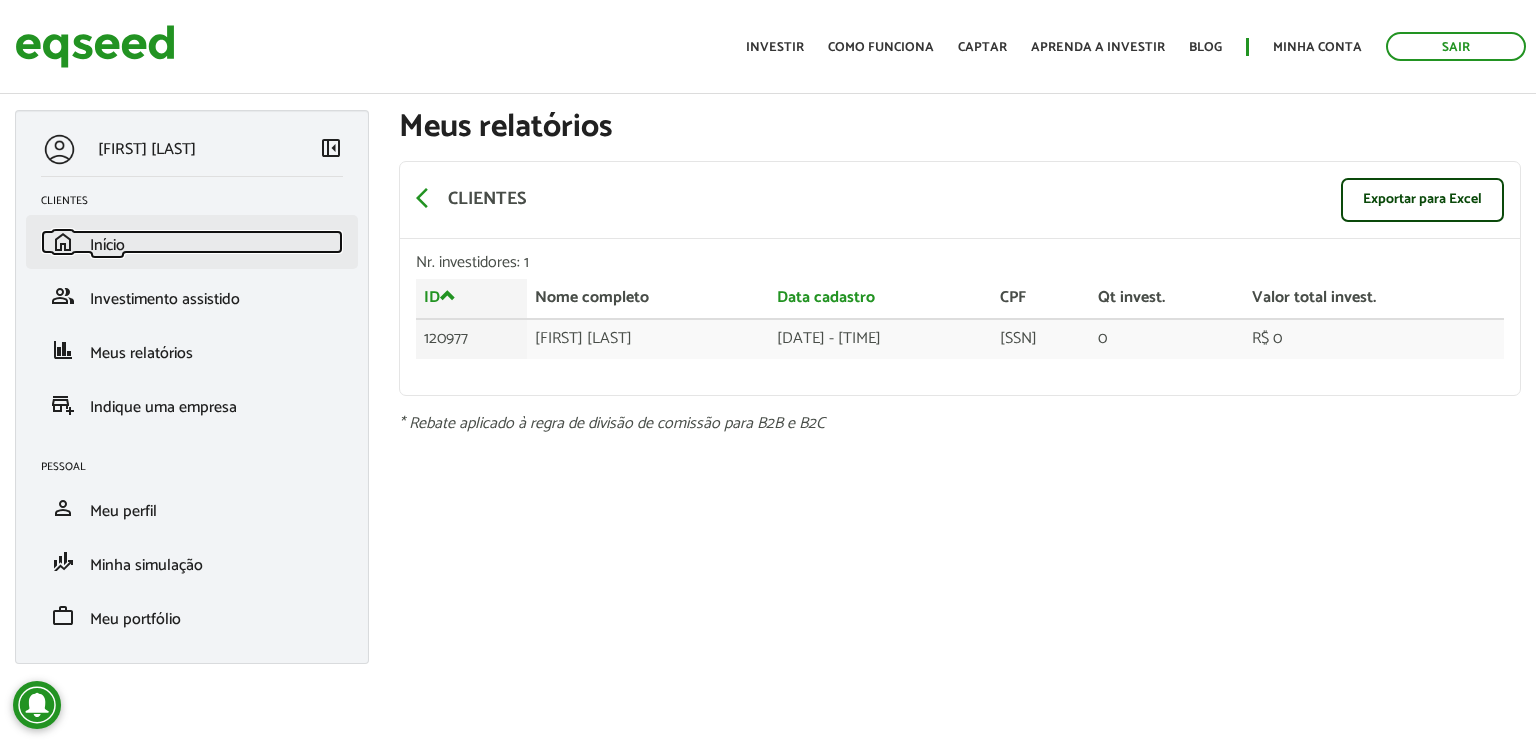 click on "Início" at bounding box center (107, 245) 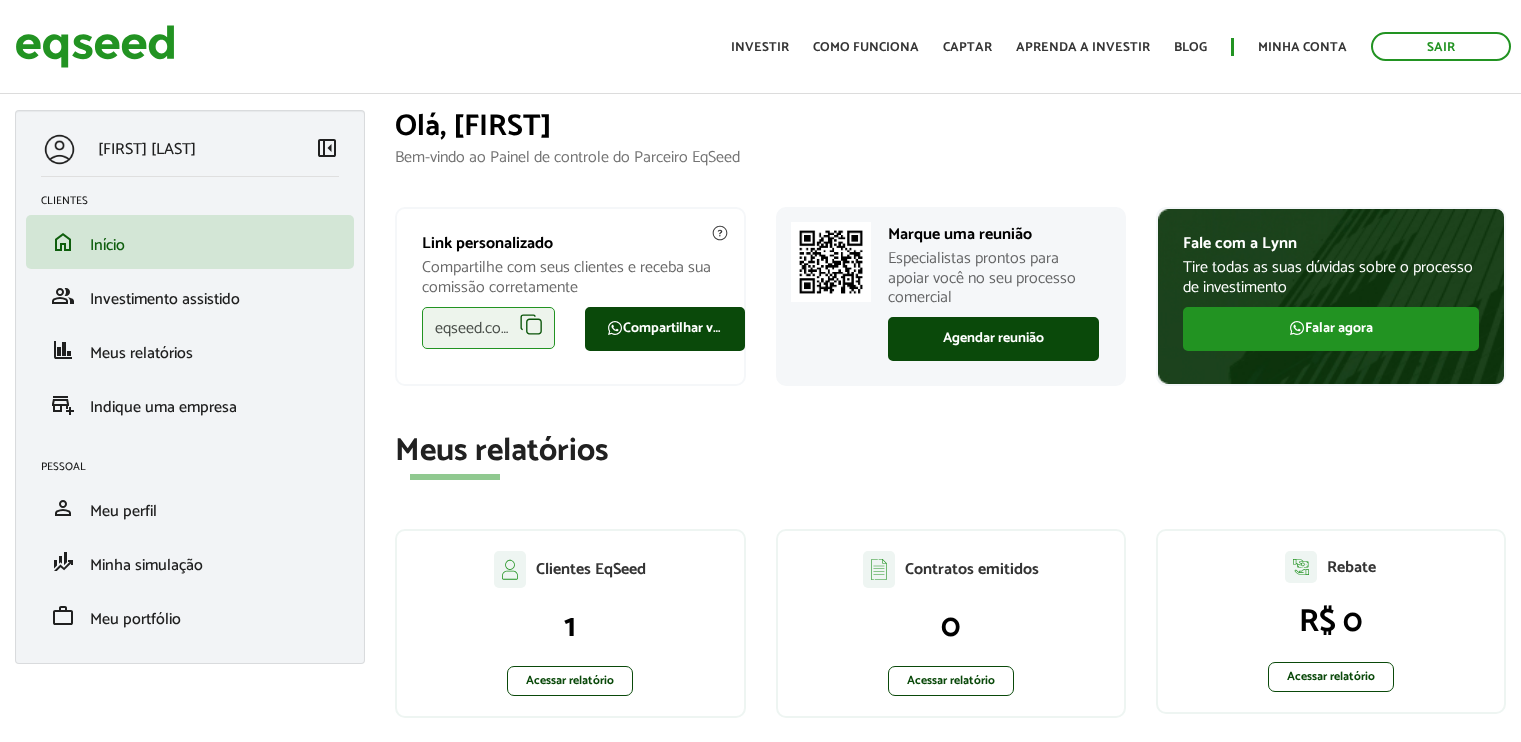 scroll, scrollTop: 0, scrollLeft: 0, axis: both 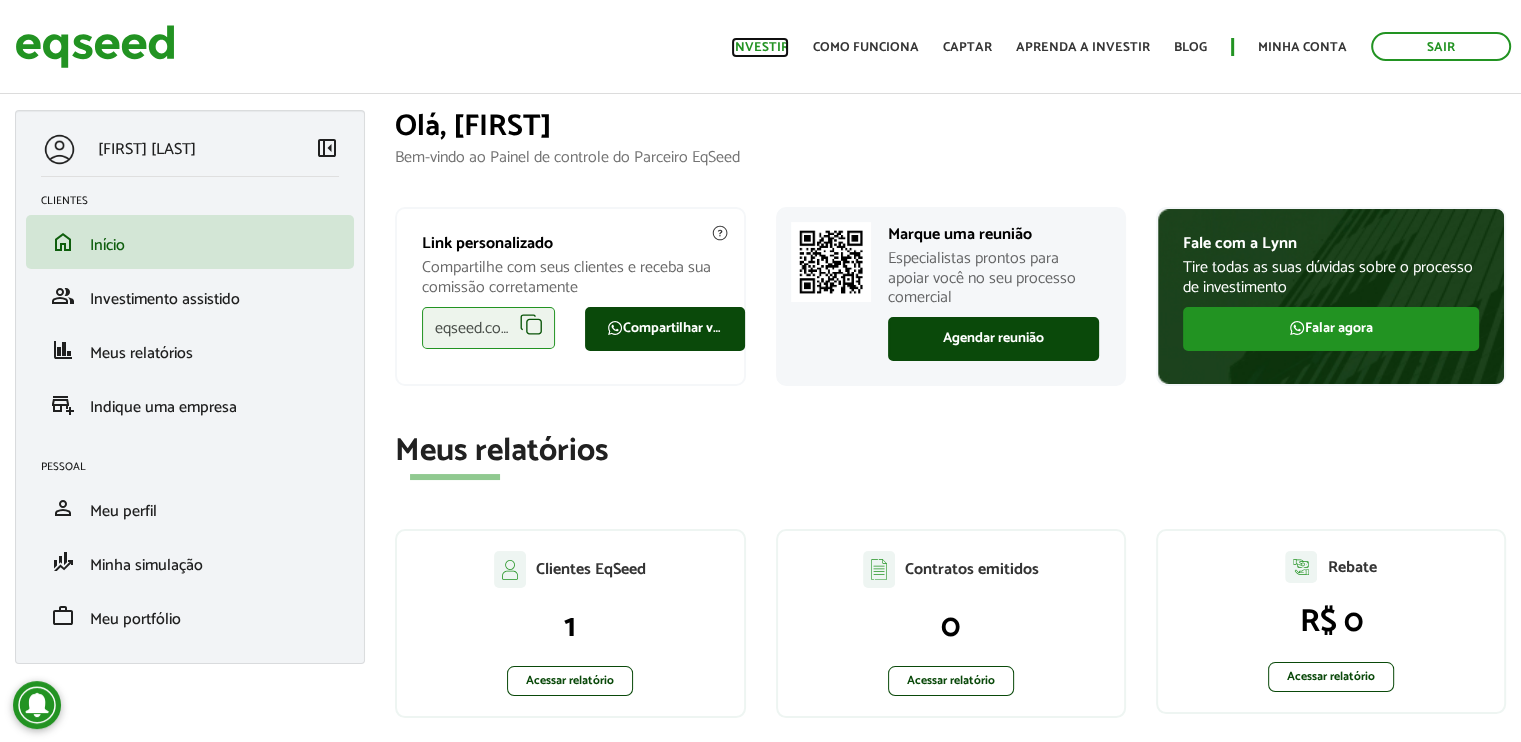 click on "Investir" at bounding box center [760, 47] 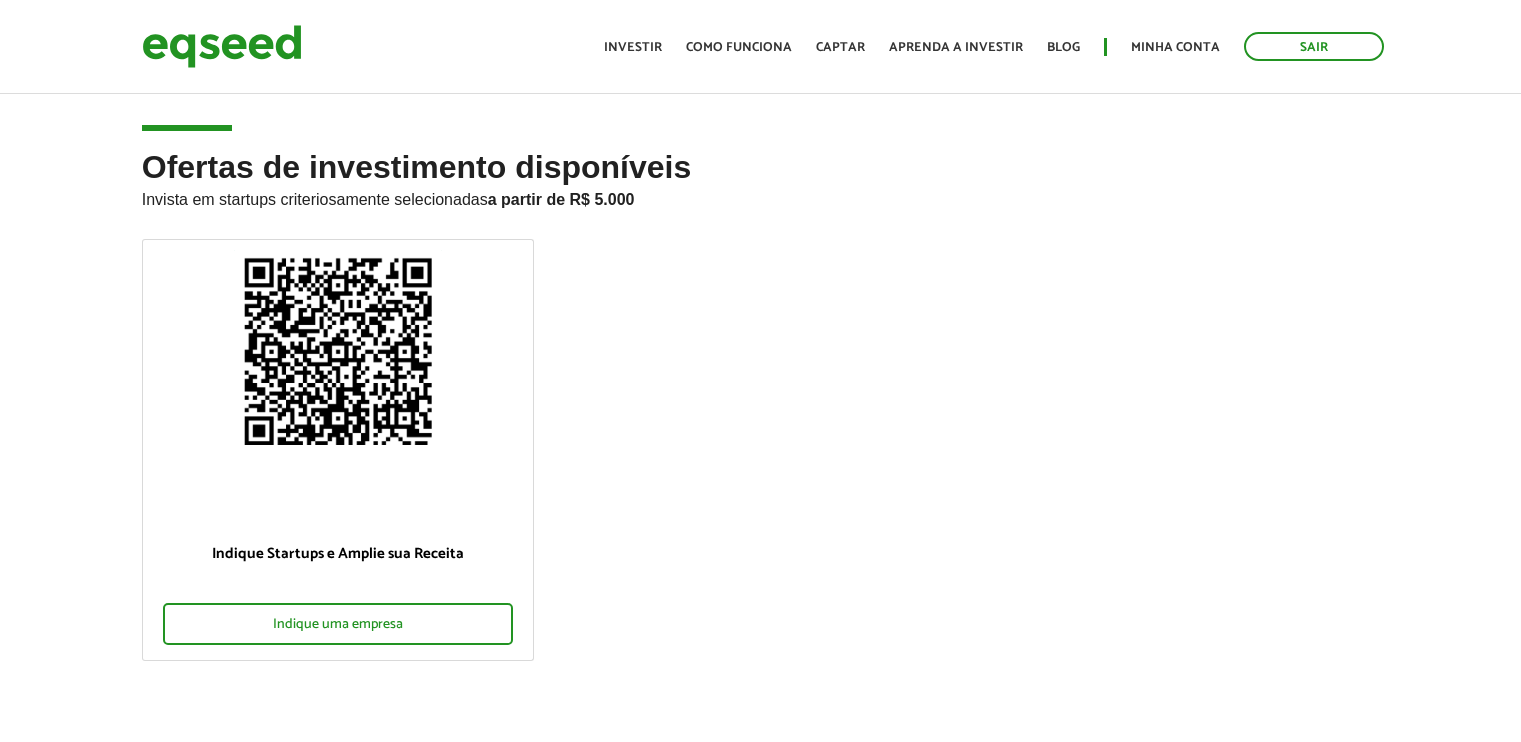 scroll, scrollTop: 0, scrollLeft: 0, axis: both 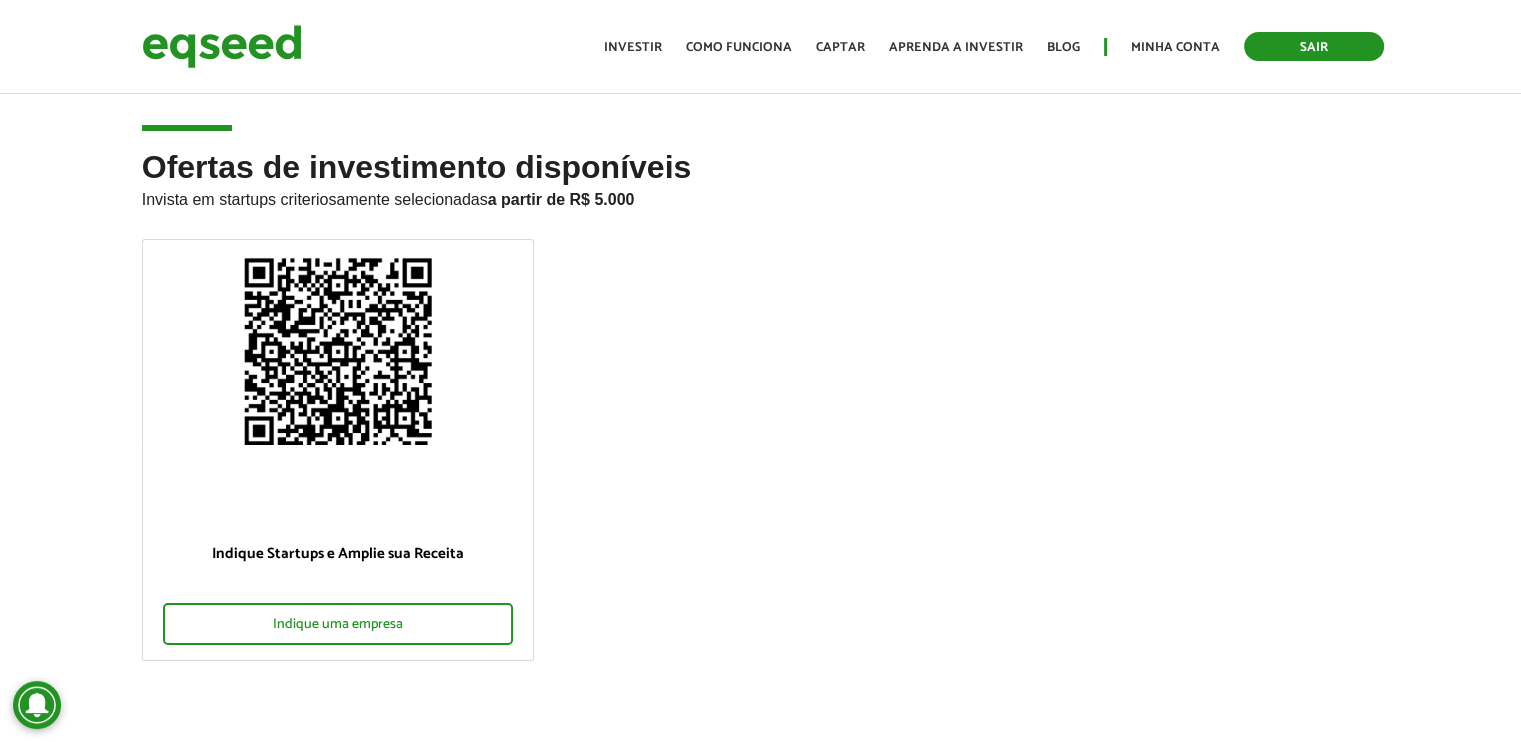 click on "Sair" at bounding box center (1314, 46) 